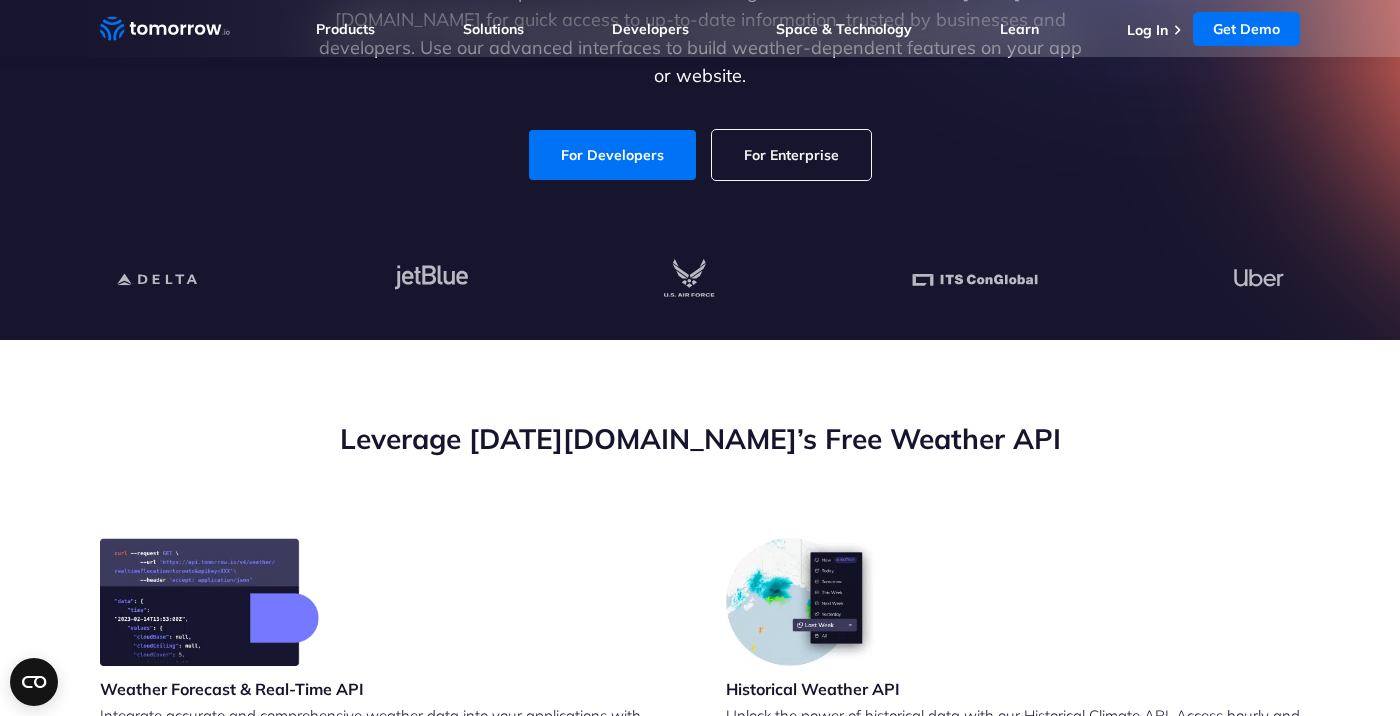 scroll, scrollTop: 372, scrollLeft: 0, axis: vertical 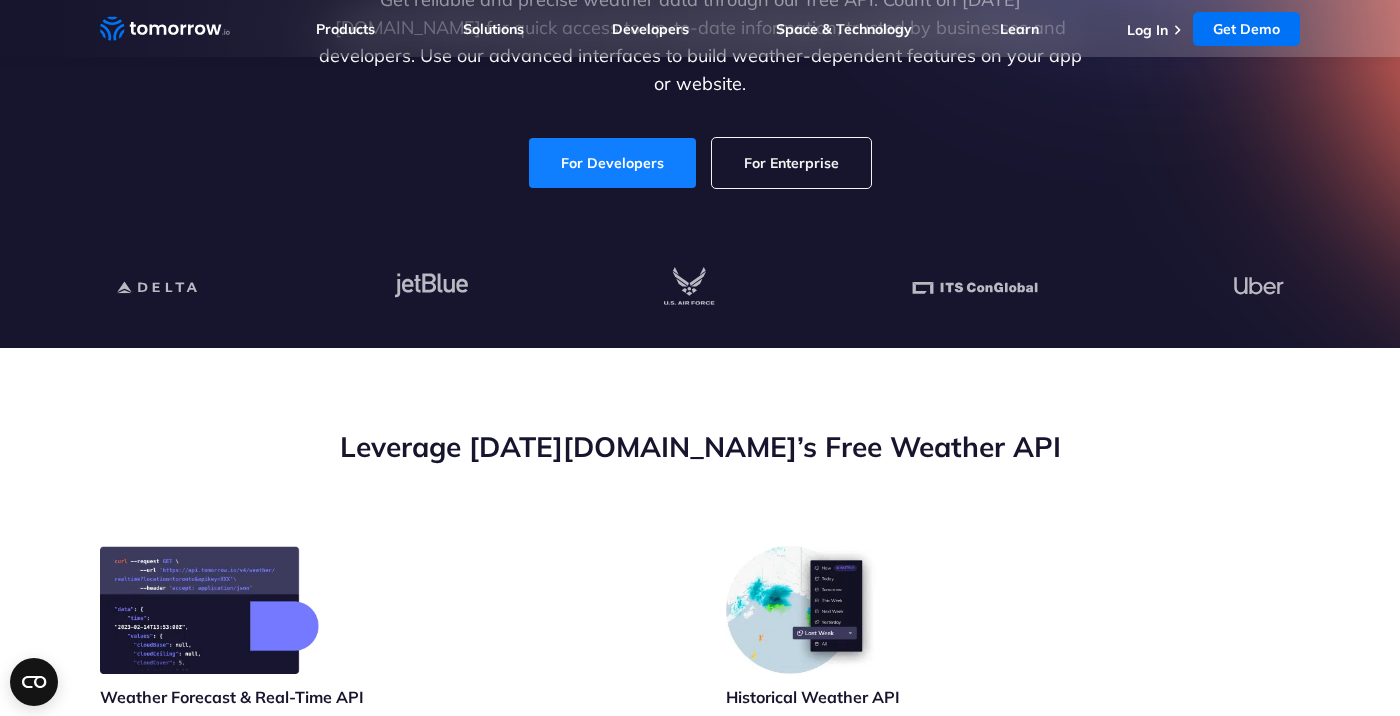 click on "For Developers" at bounding box center (612, 163) 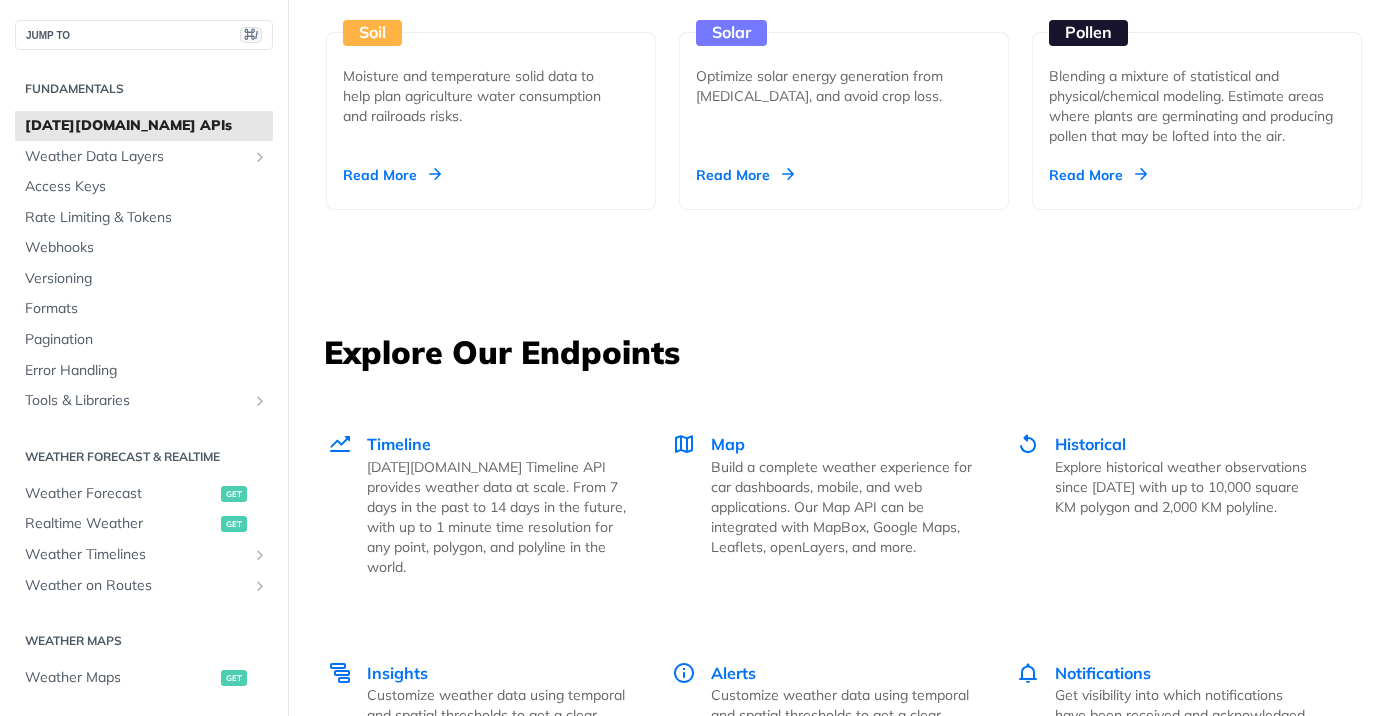 scroll, scrollTop: 2458, scrollLeft: 0, axis: vertical 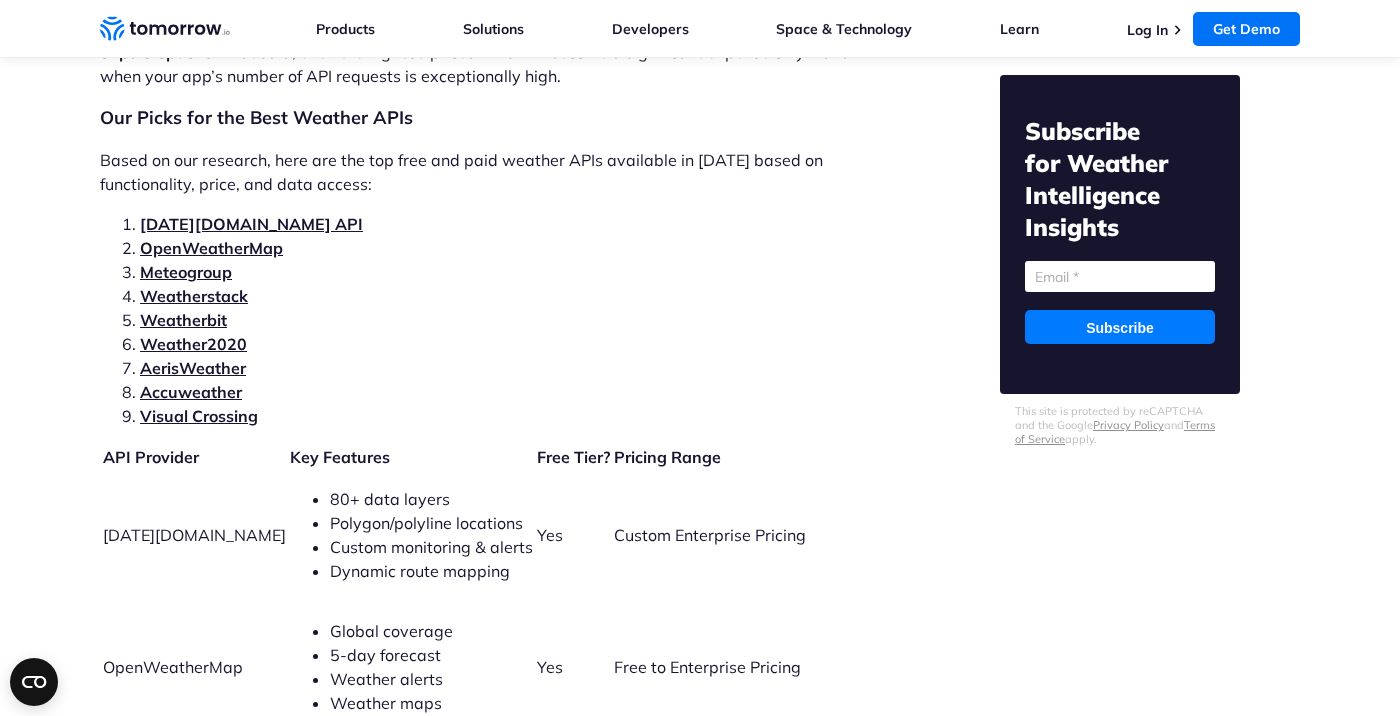 click on "Visual Crossing" at bounding box center (199, 416) 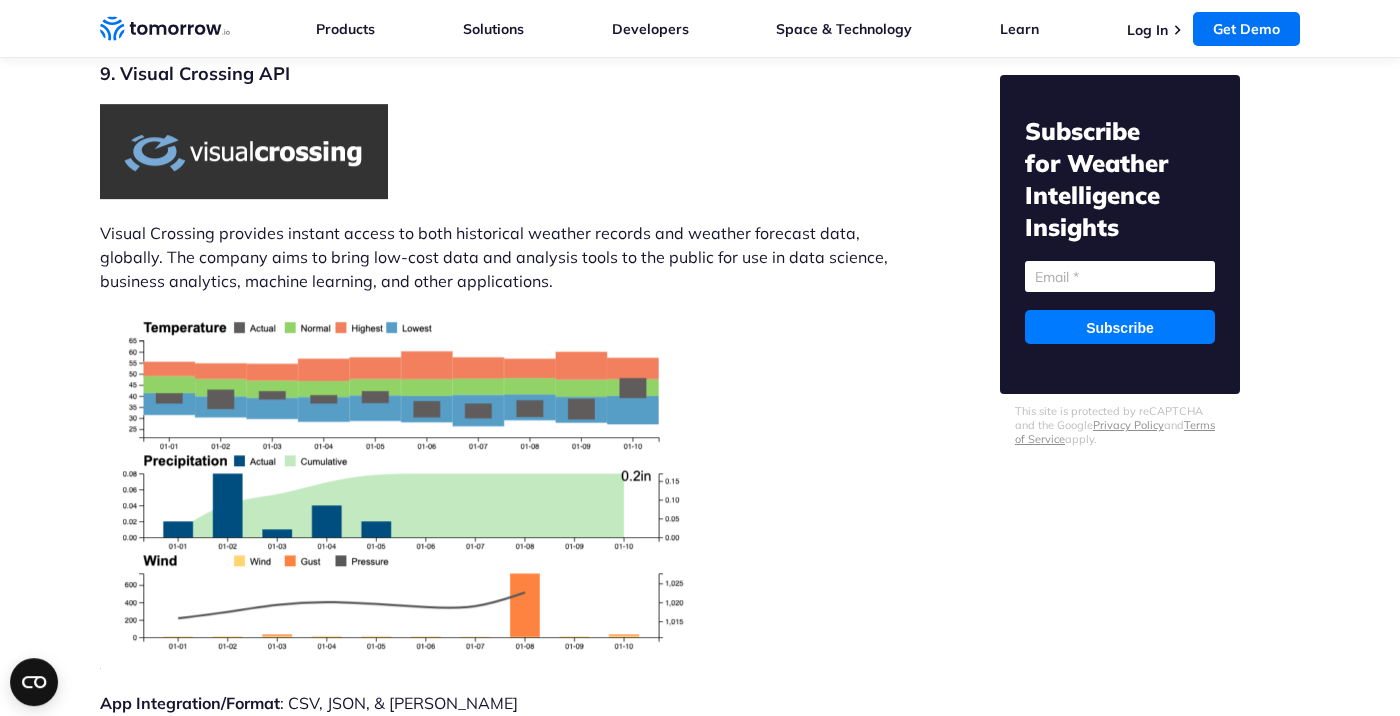 scroll, scrollTop: 13079, scrollLeft: 0, axis: vertical 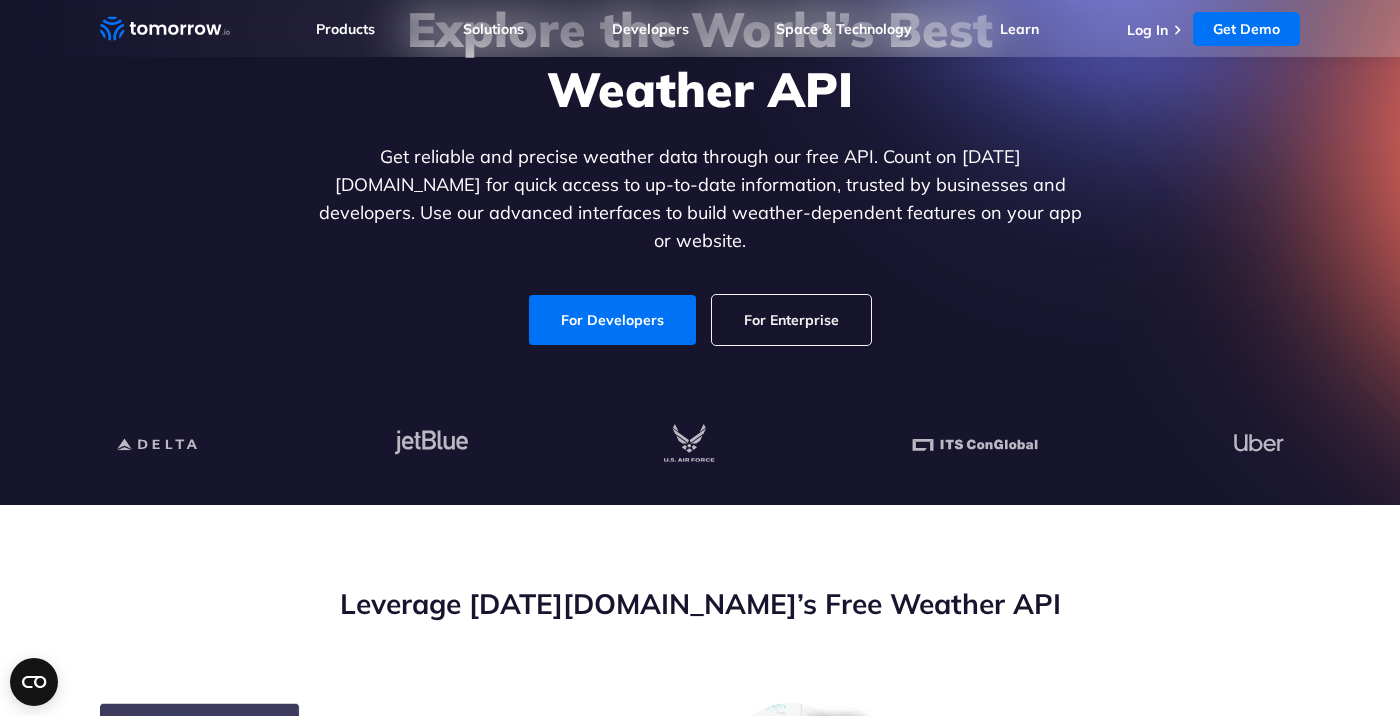 click on "Explore the World’s Best Weather API
Get reliable and precise weather data through our free API. Count on Tomorrow.io for quick access to up-to-date information, trusted by businesses and developers. Use our advanced interfaces to build weather-dependent features on your app or website.
For Developers
For Enterprise" at bounding box center [700, 172] 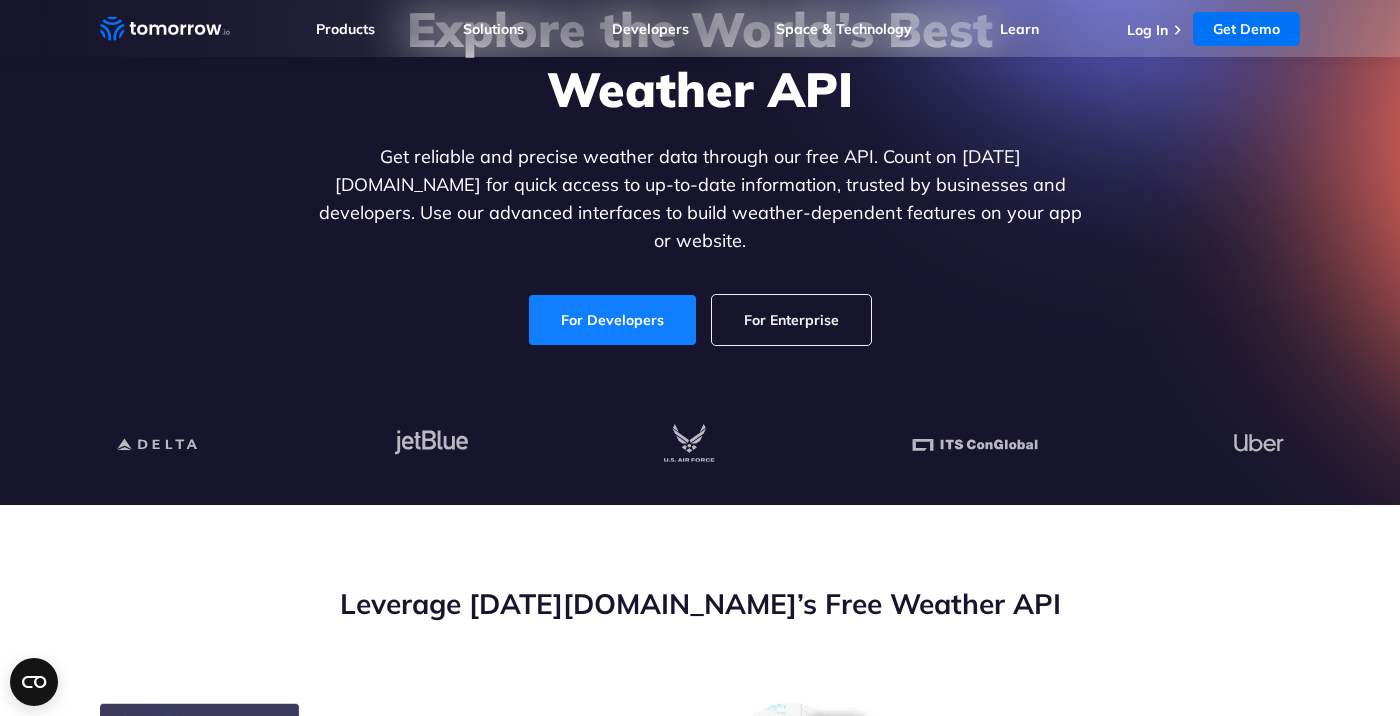 click on "For Developers" at bounding box center (612, 320) 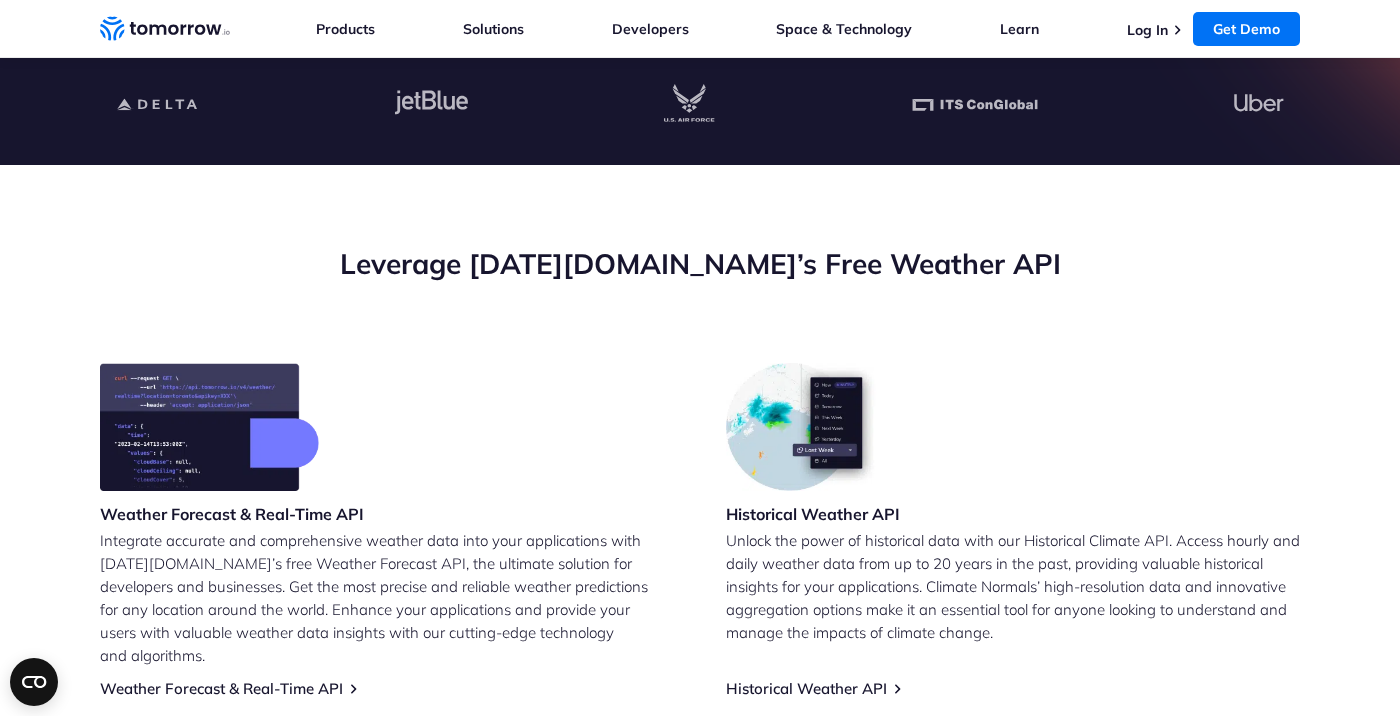 scroll, scrollTop: 711, scrollLeft: 0, axis: vertical 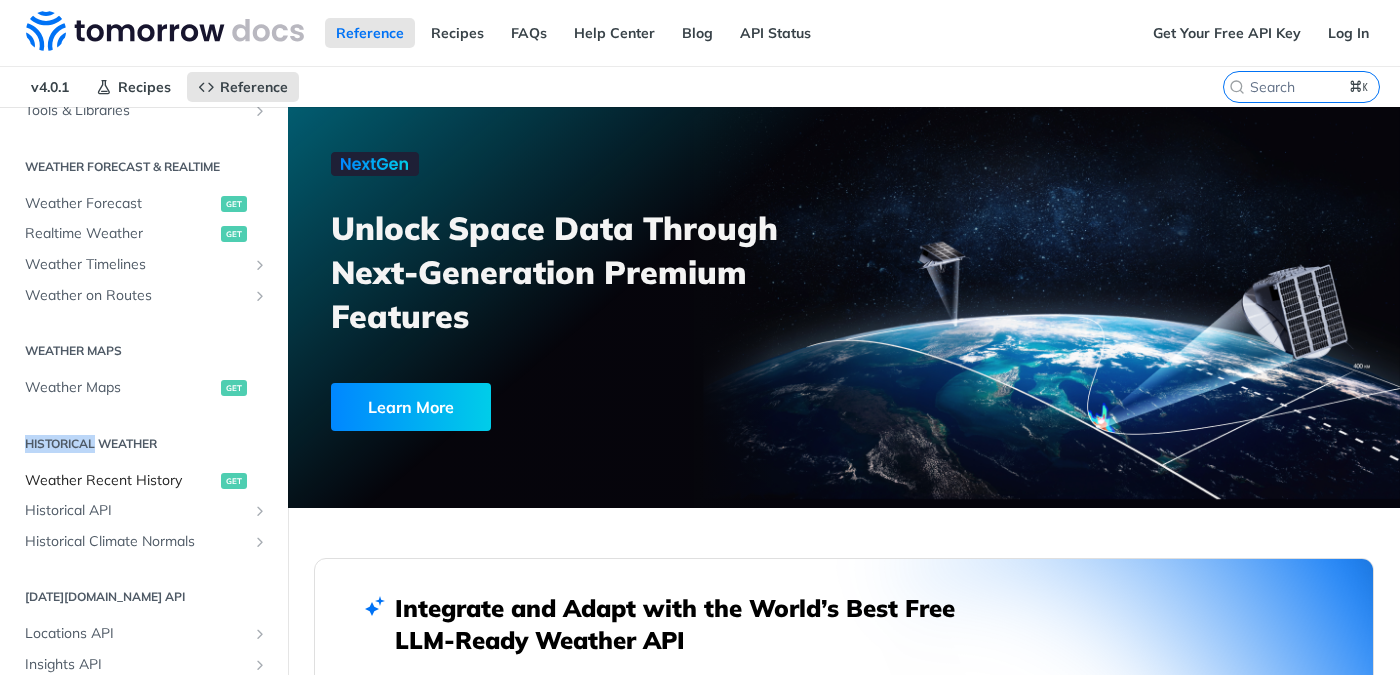 click on "Weather Recent History" at bounding box center (120, 481) 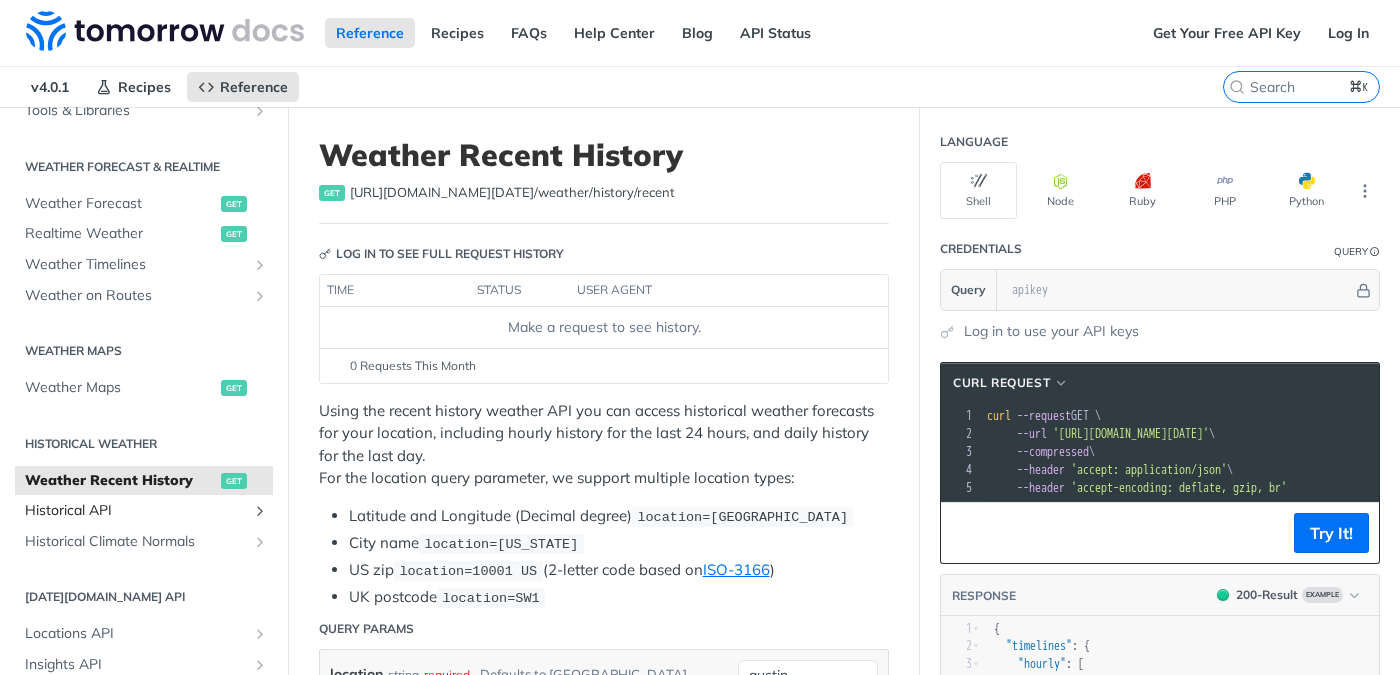 click on "Historical API" at bounding box center (136, 511) 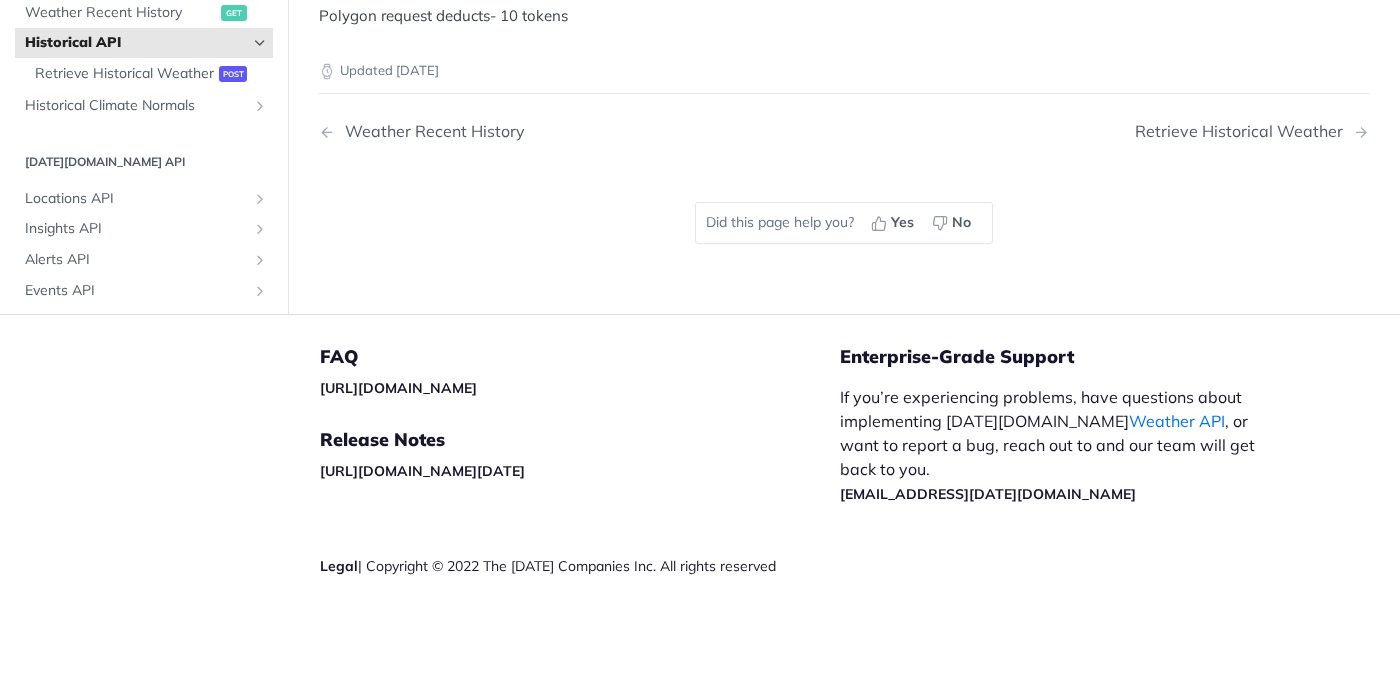 scroll, scrollTop: 811, scrollLeft: 0, axis: vertical 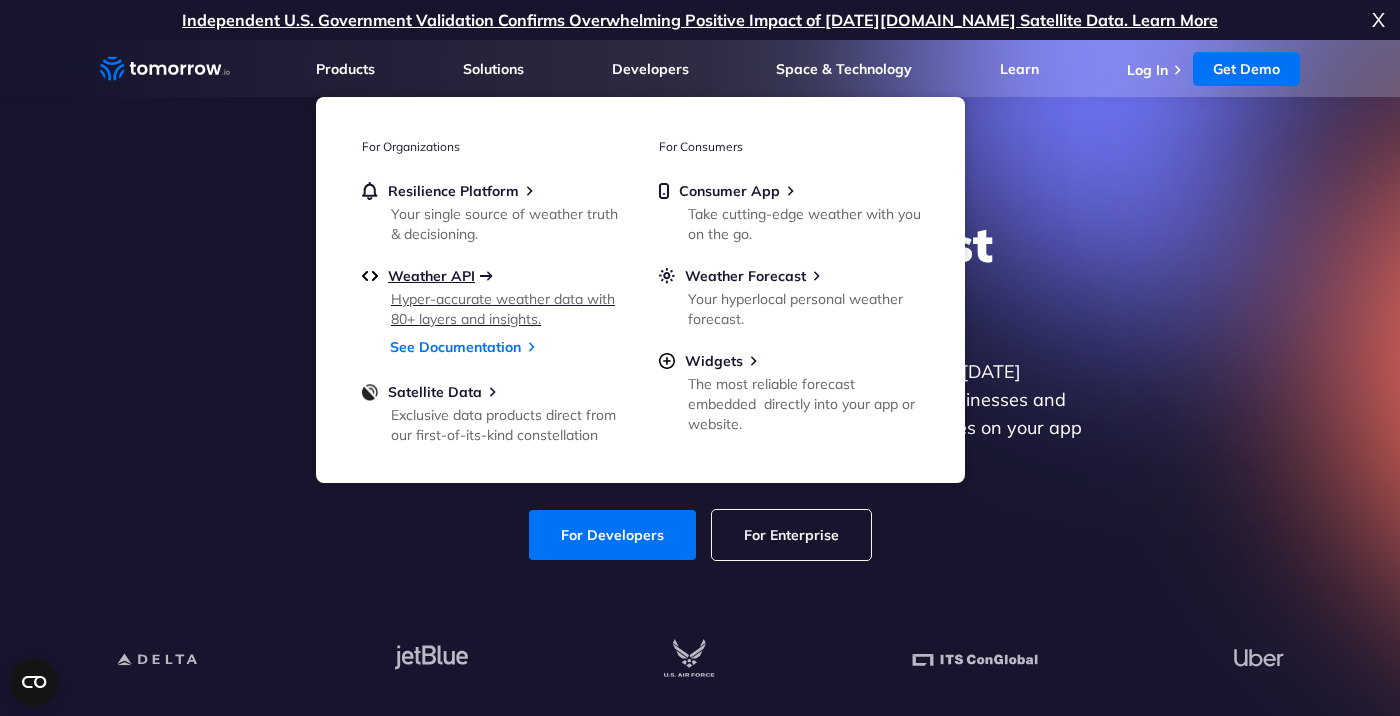 click on "Weather API" at bounding box center [431, 276] 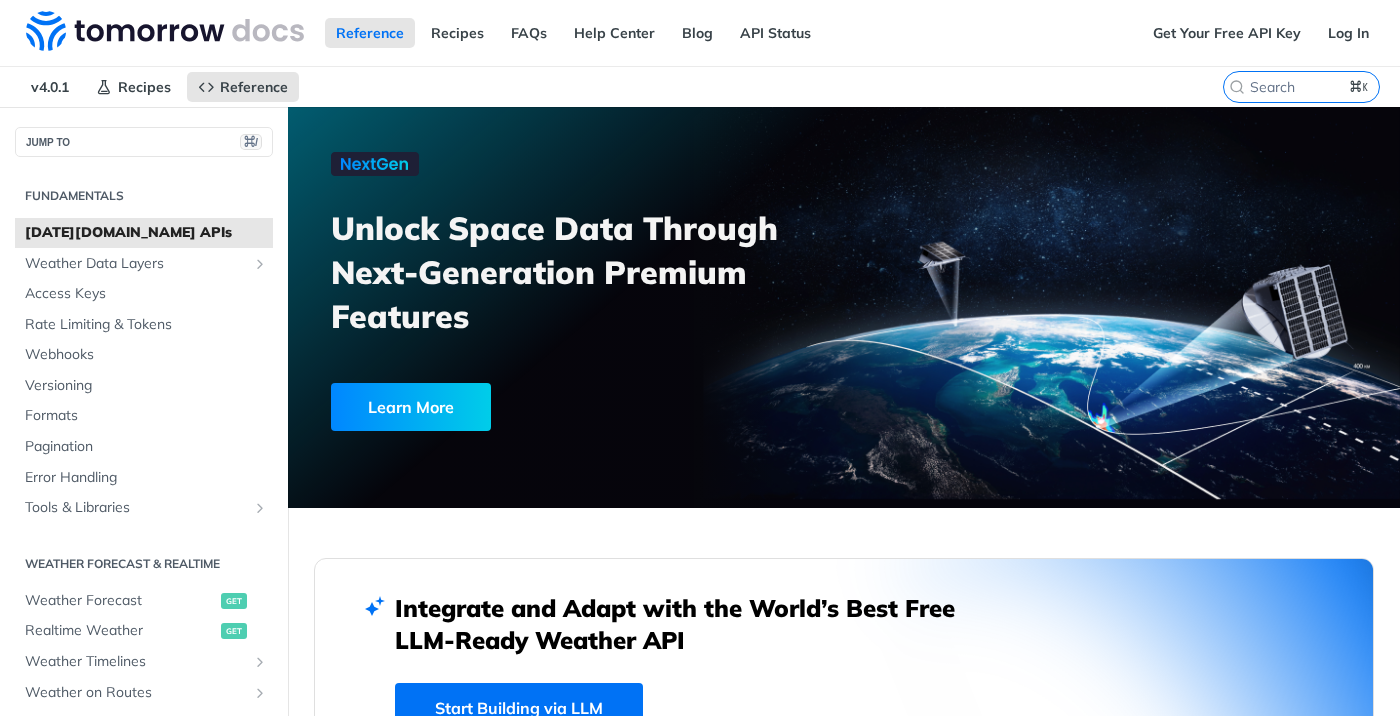 scroll, scrollTop: 357, scrollLeft: 0, axis: vertical 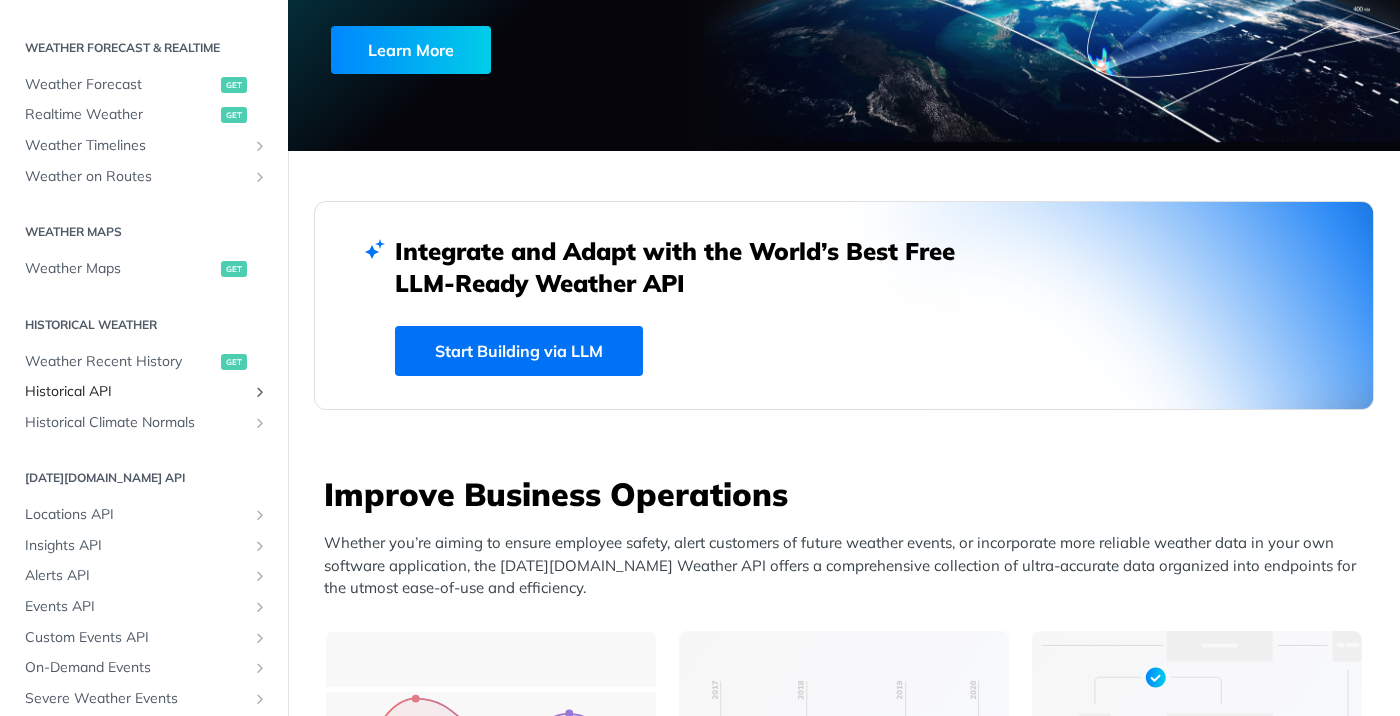 click on "Historical API" at bounding box center [136, 392] 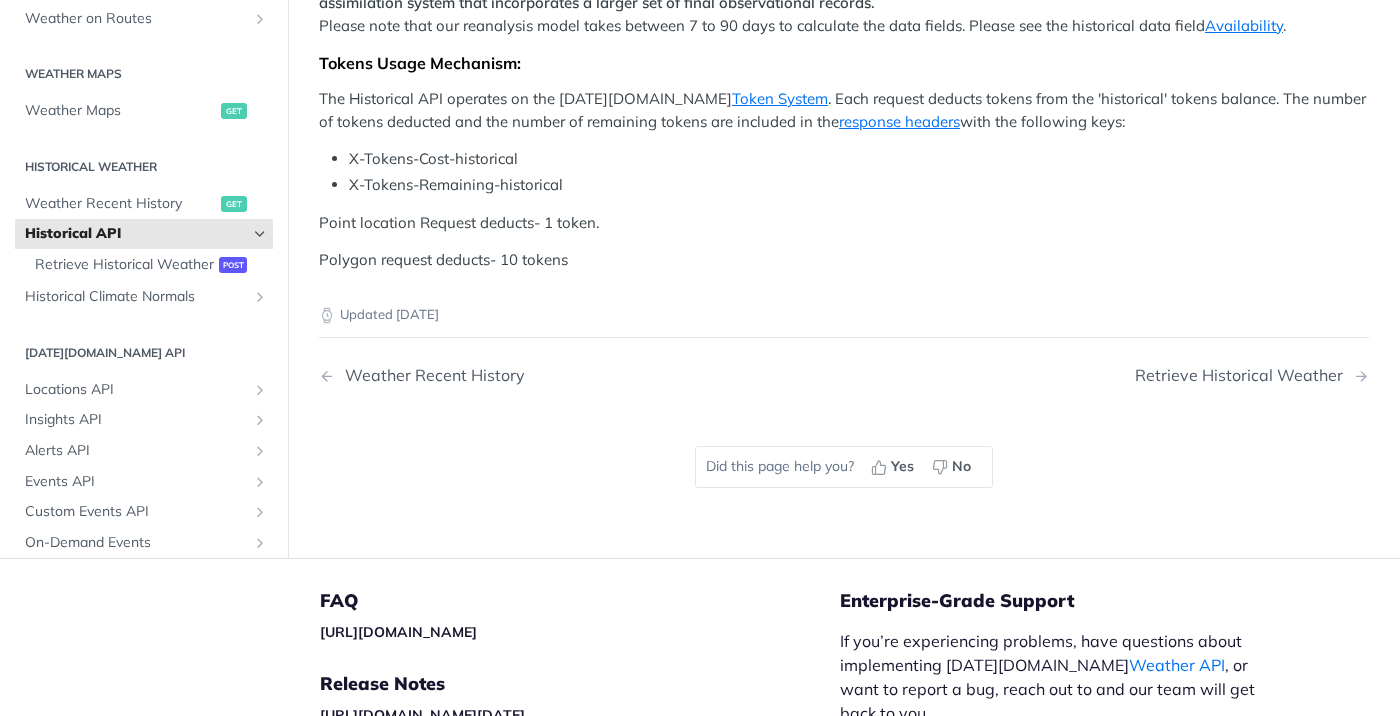 scroll, scrollTop: 684, scrollLeft: 0, axis: vertical 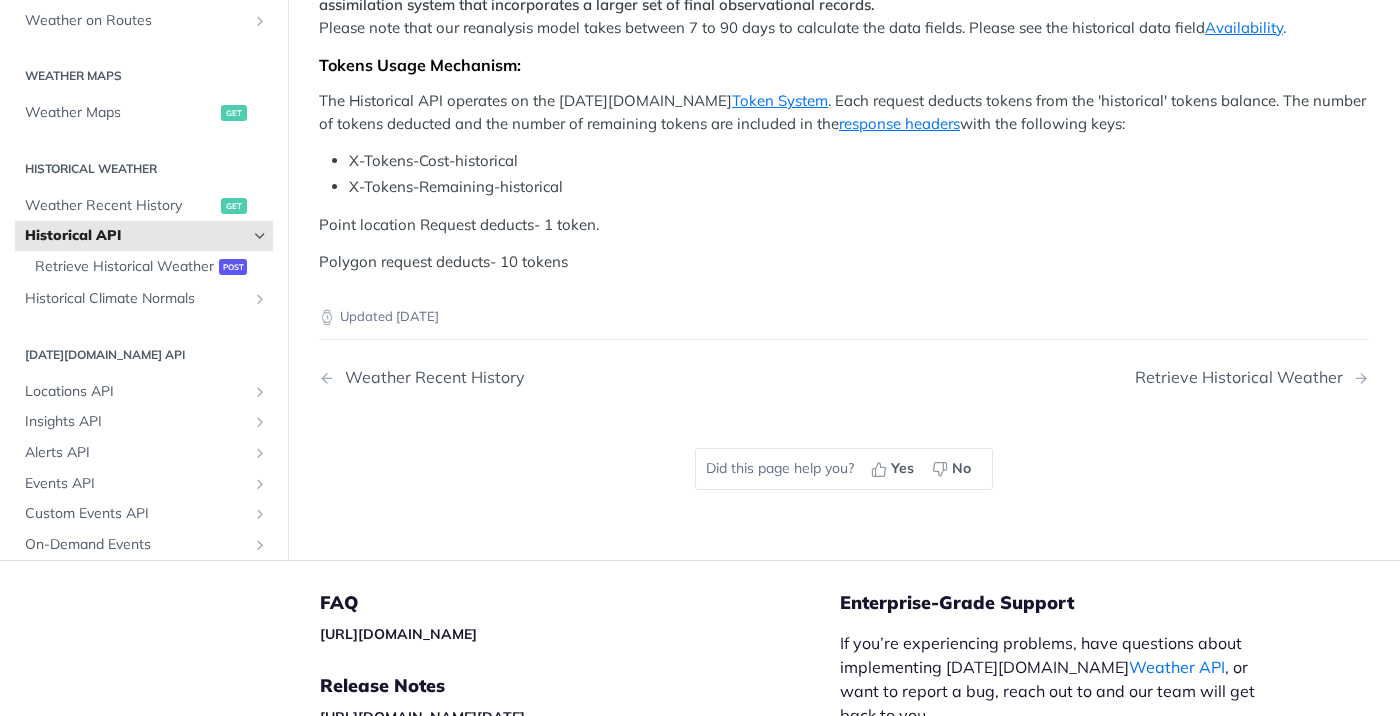 click on "Timerange  is limited to up to 31 days per API call." at bounding box center (503, -227) 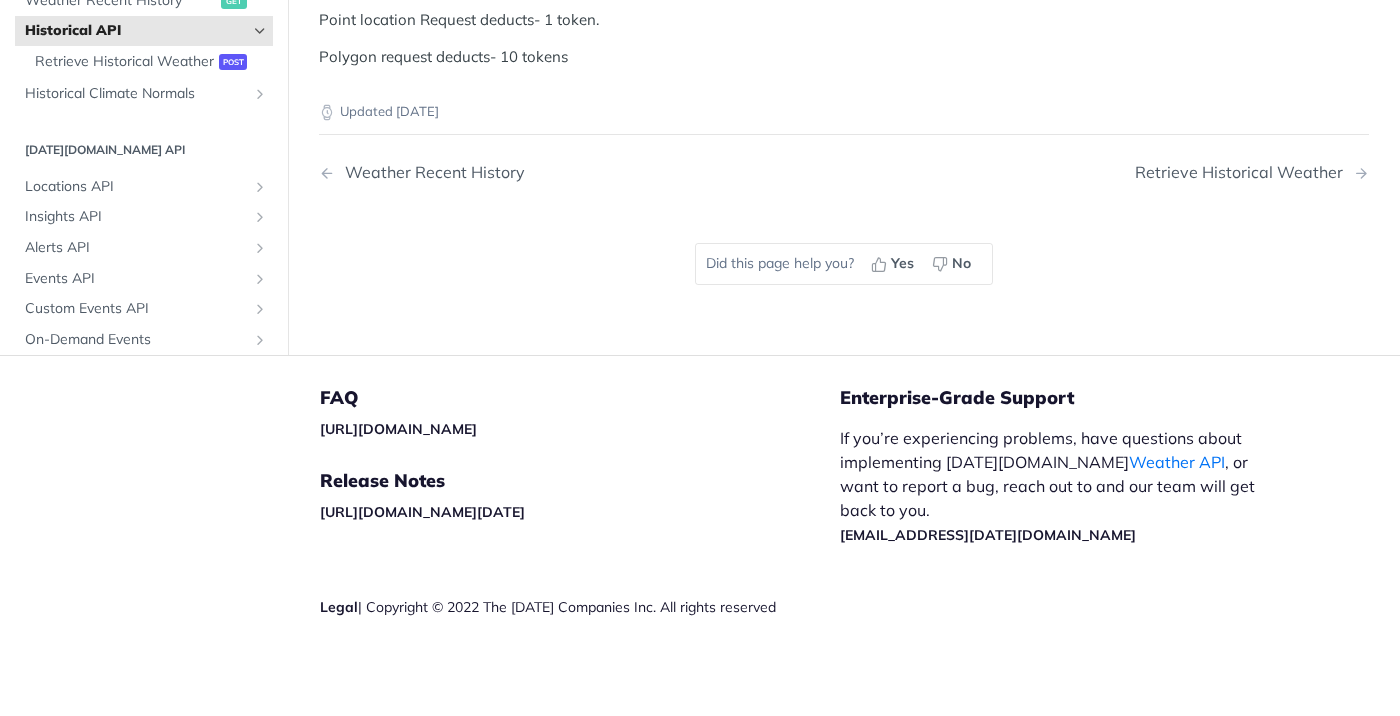 scroll, scrollTop: 1194, scrollLeft: 0, axis: vertical 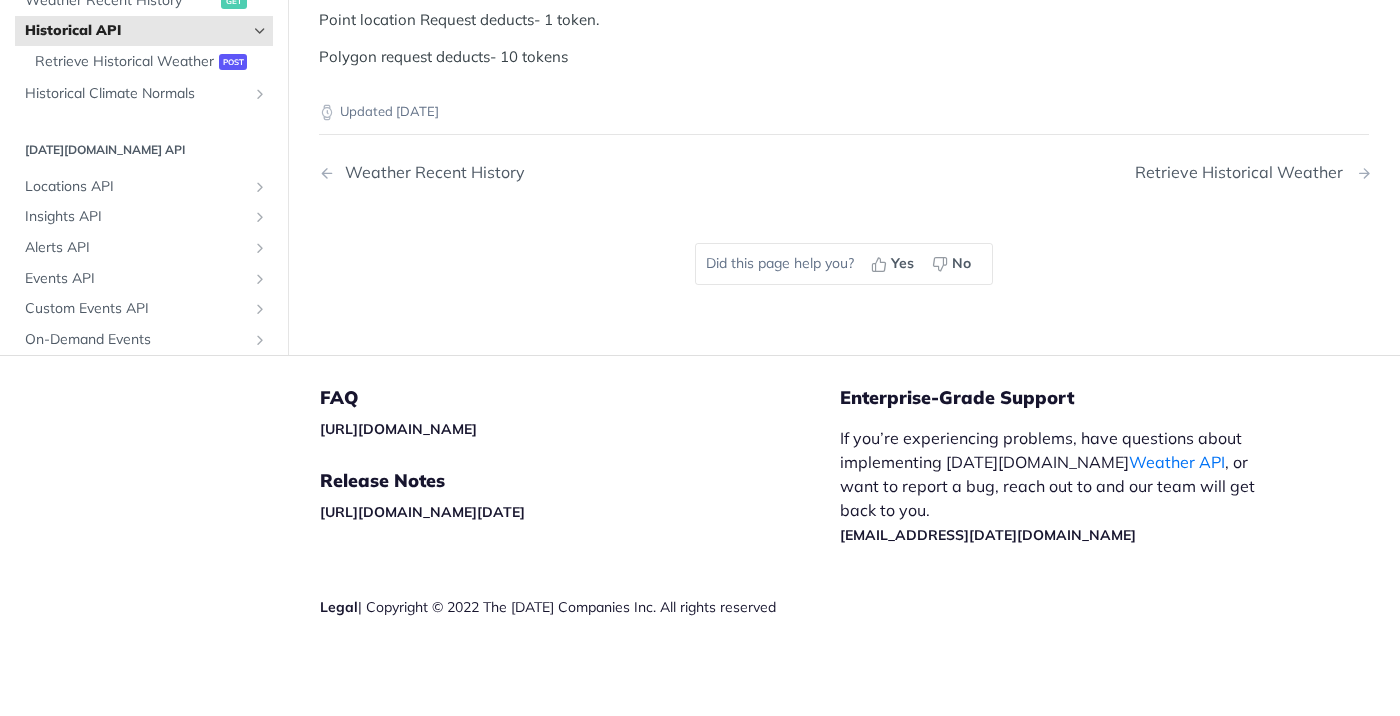 click on "Retrieve Historical Weather" at bounding box center [1244, 172] 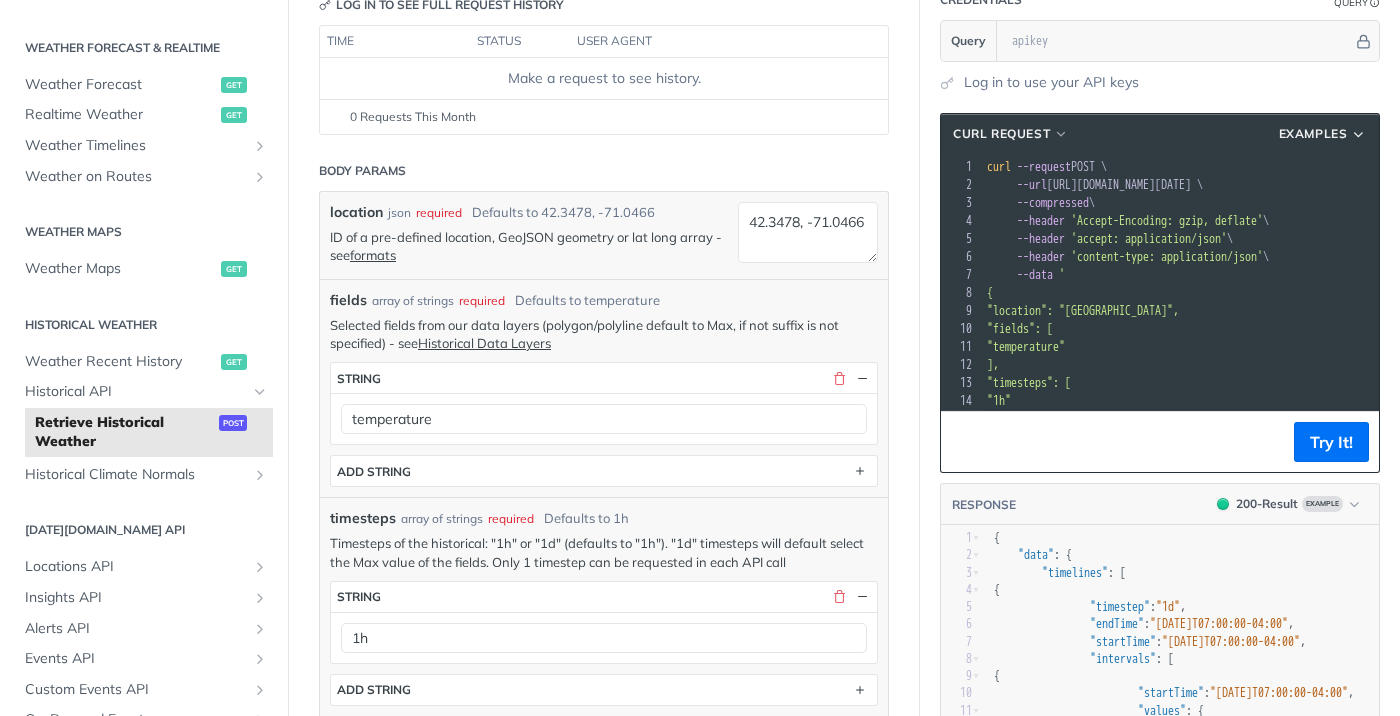 scroll, scrollTop: 246, scrollLeft: 0, axis: vertical 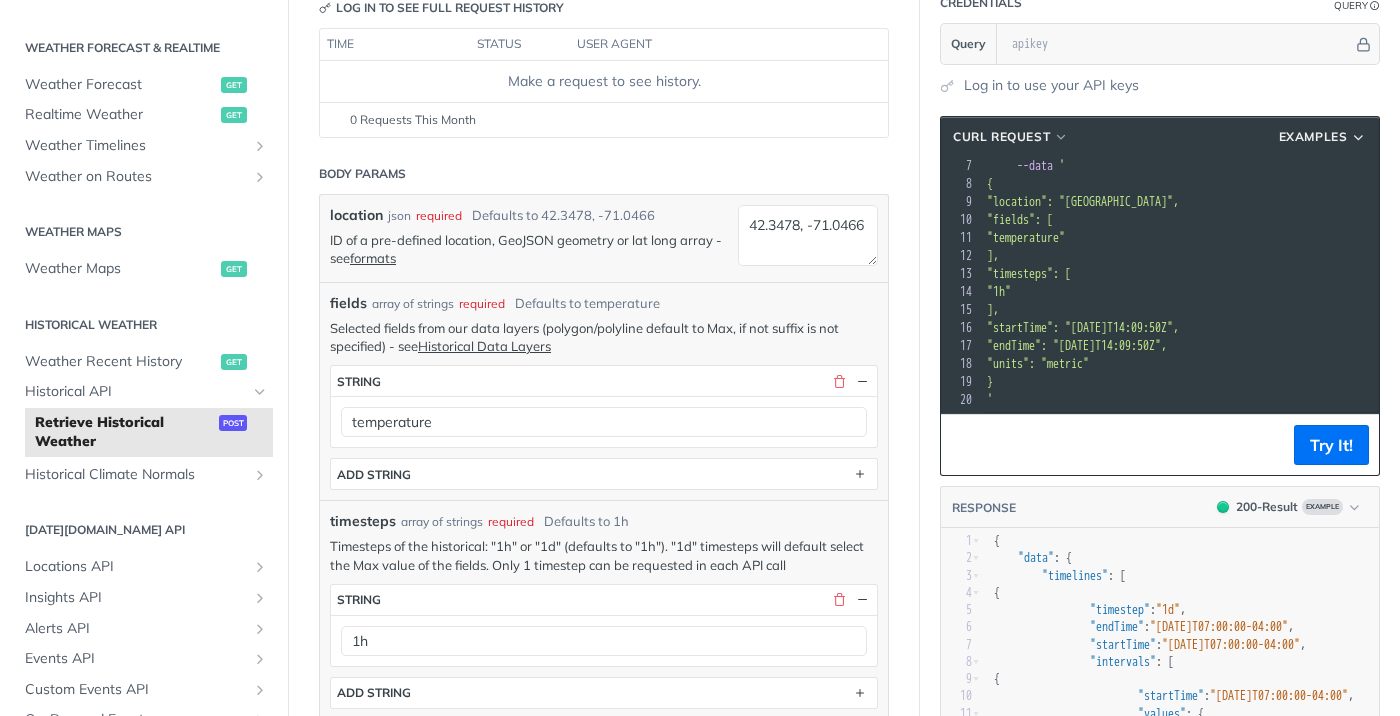 click on "cURL Request Examples xxxxxxxxxx 20 1 curl   --request  POST \ 2       --url  [URL][DOMAIN_NAME][DATE] \ 3       --compressed  \ 4       --header   'Accept-Encoding: gzip, deflate'  \ 5       --header   'accept: application/json'  \ 6       --header   'content-type: application/json'  \ 7       --data   ' 8 { 9   "location": "[GEOGRAPHIC_DATA]", 10   "fields": [ 11     "temperature" 12   ], 13   "timesteps": [ 14     "1h" 15   ], 16   "startTime": "[DATE]T14:09:50Z", 17   "endTime": "[DATE]T14:09:50Z", 18   "units": "metric" 19 } 20 ' Try It!" at bounding box center (1160, 296) 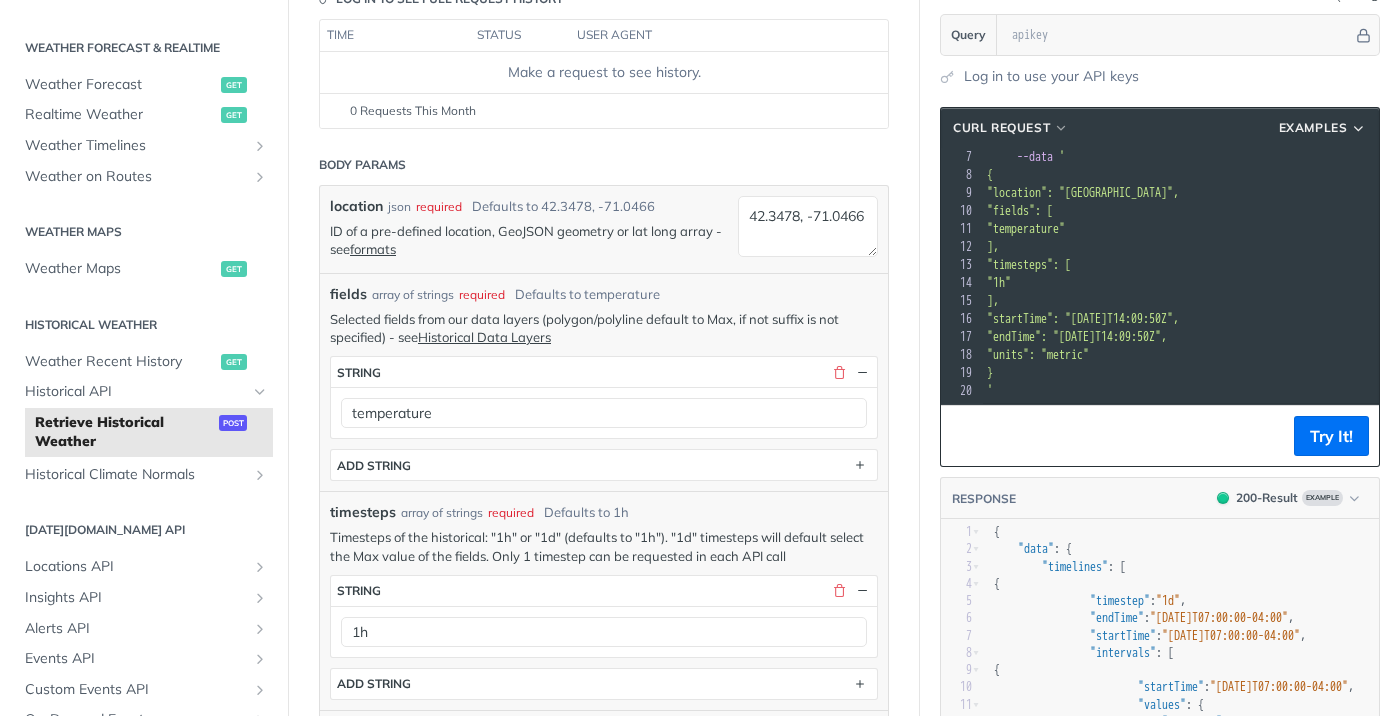 scroll, scrollTop: 256, scrollLeft: 0, axis: vertical 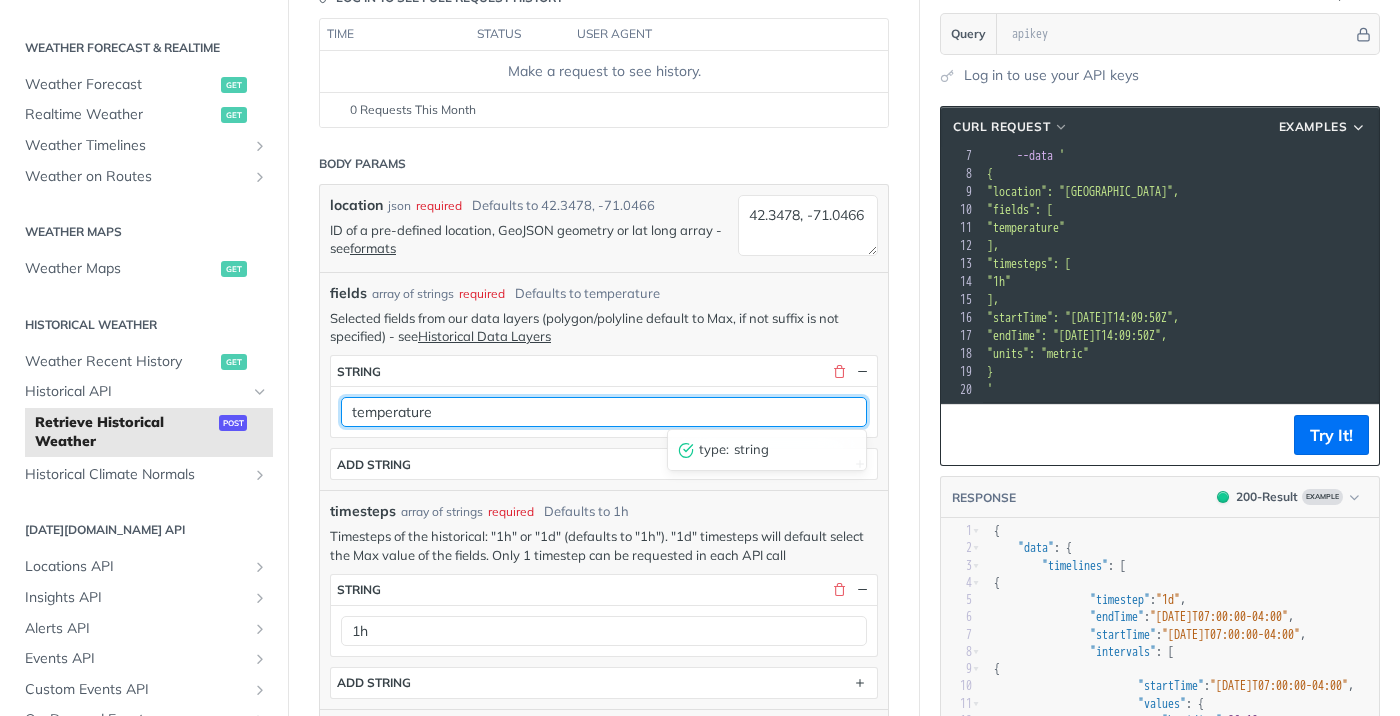 click on "temperature" at bounding box center [604, 412] 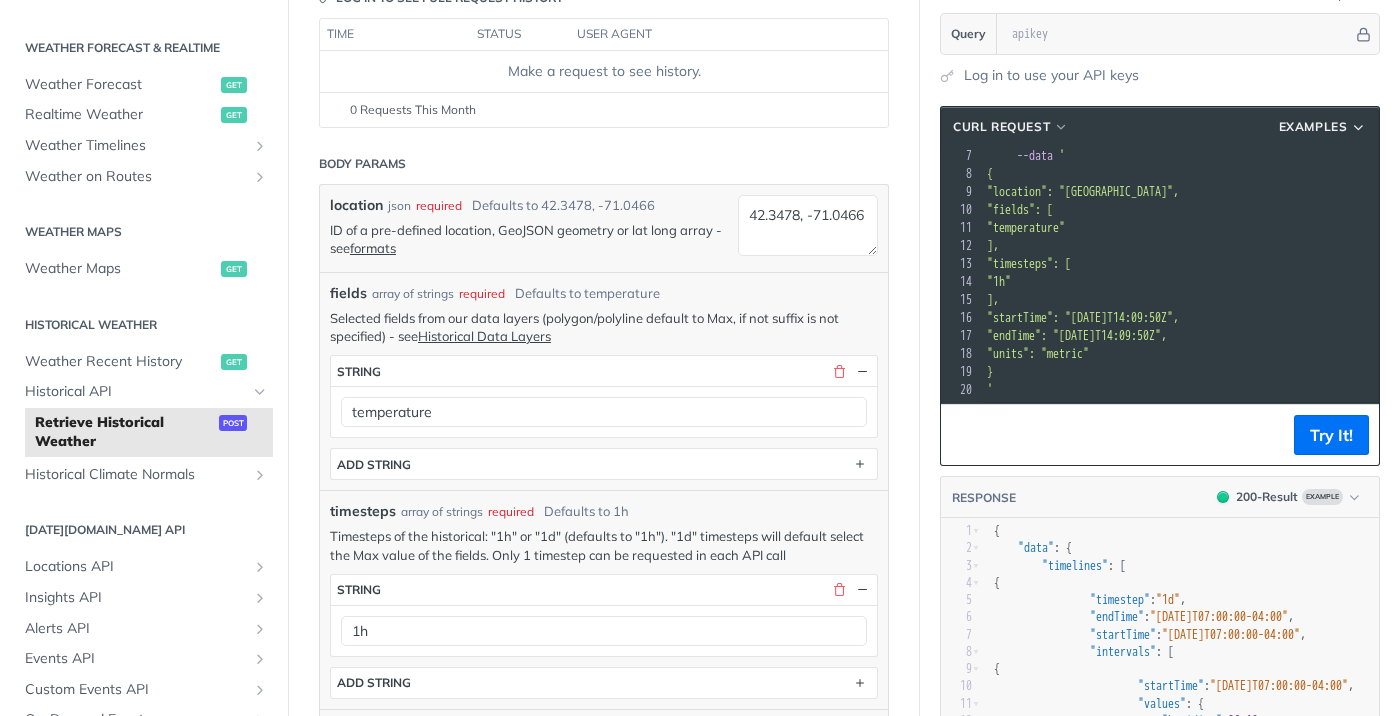 click on "Selected fields from our data layers (polygon/polyline default to Max, if not suffix is not specified) - see  Historical Data Layers" at bounding box center (604, 327) 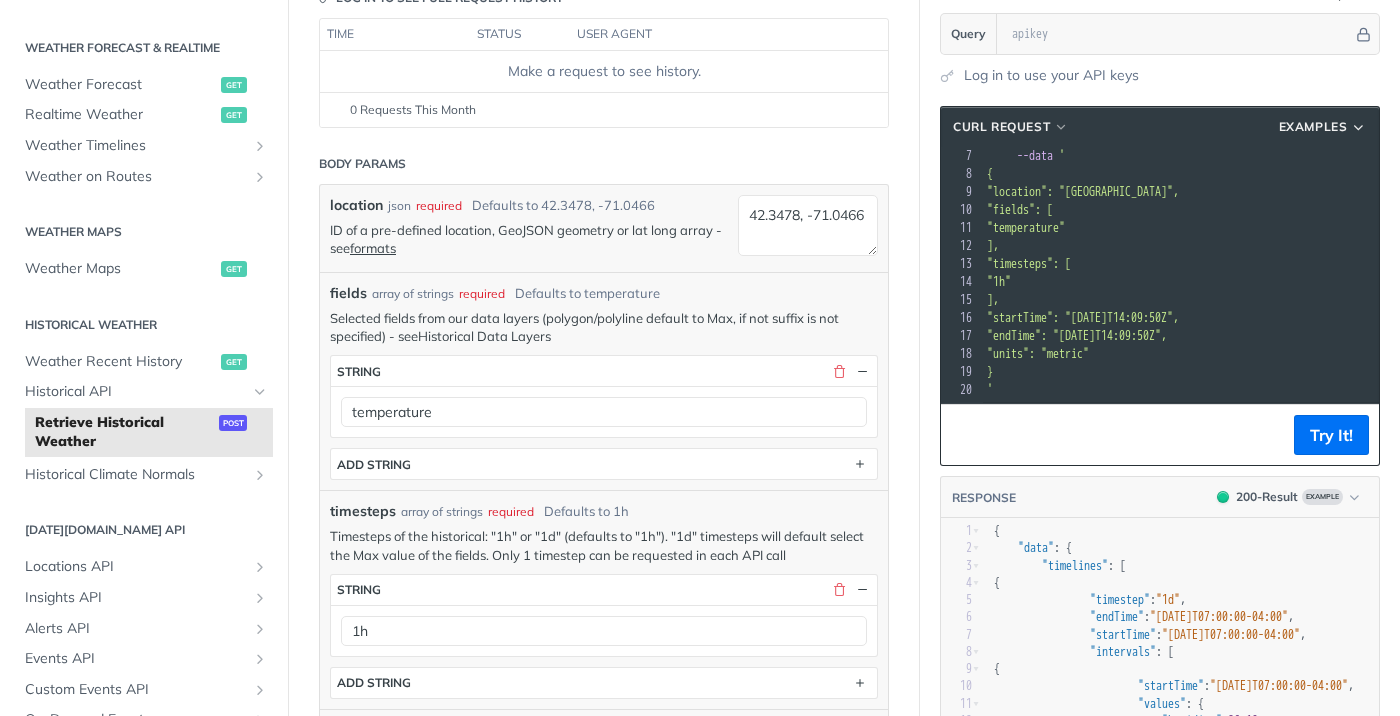 click on "Historical Data Layers" at bounding box center (484, 336) 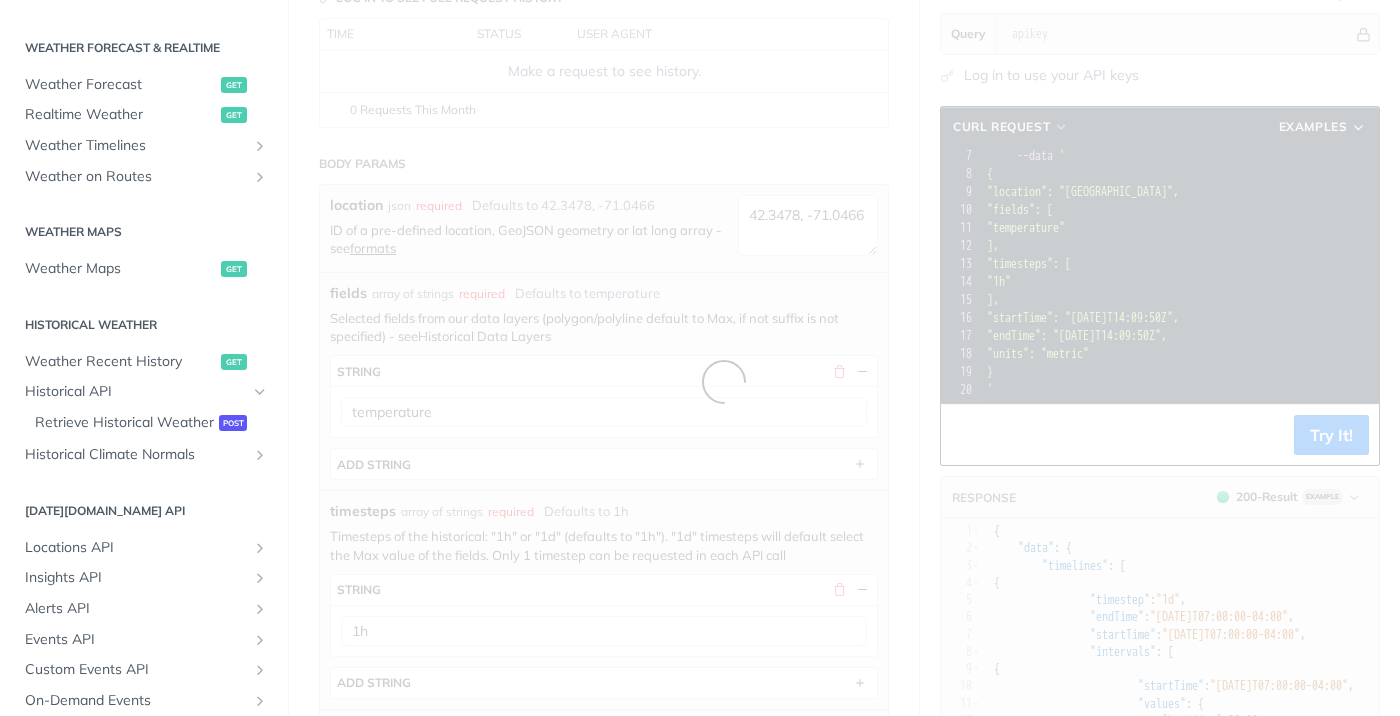 scroll, scrollTop: 139, scrollLeft: 0, axis: vertical 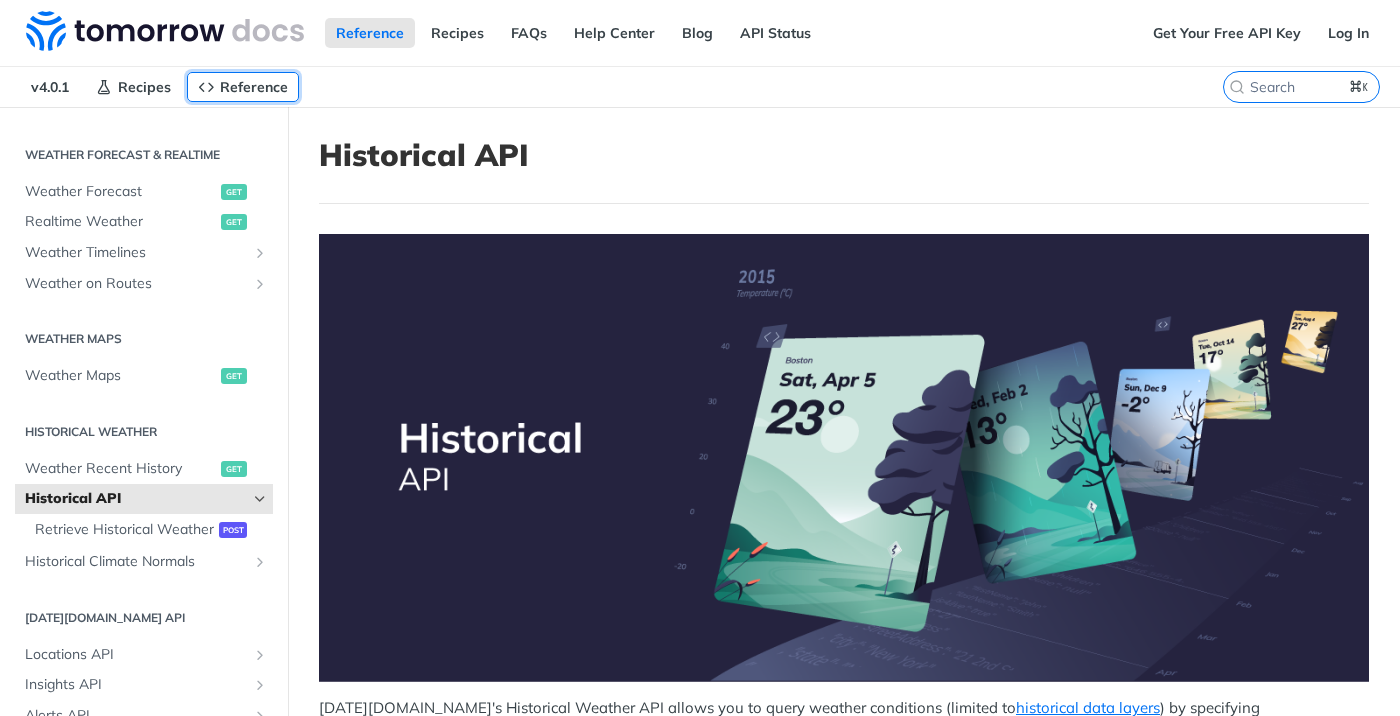 click on "Reference" at bounding box center [254, 87] 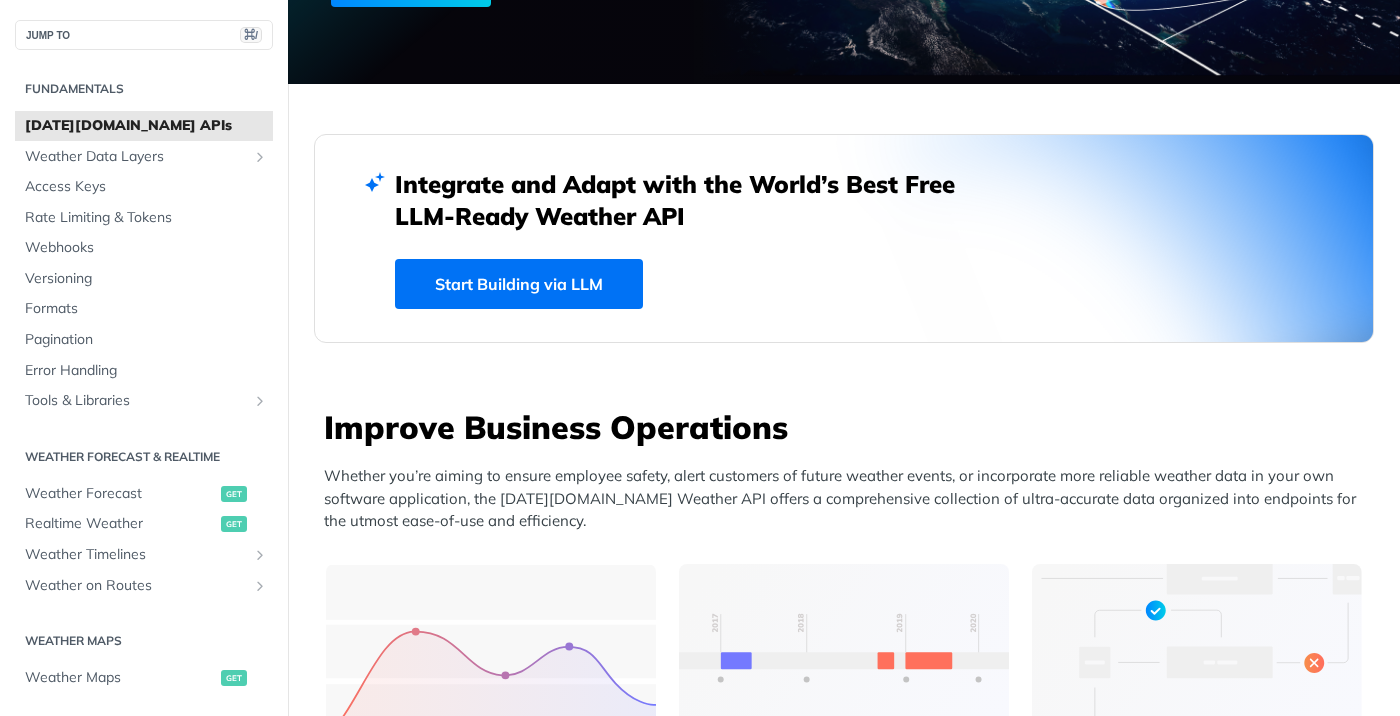 scroll, scrollTop: 531, scrollLeft: 0, axis: vertical 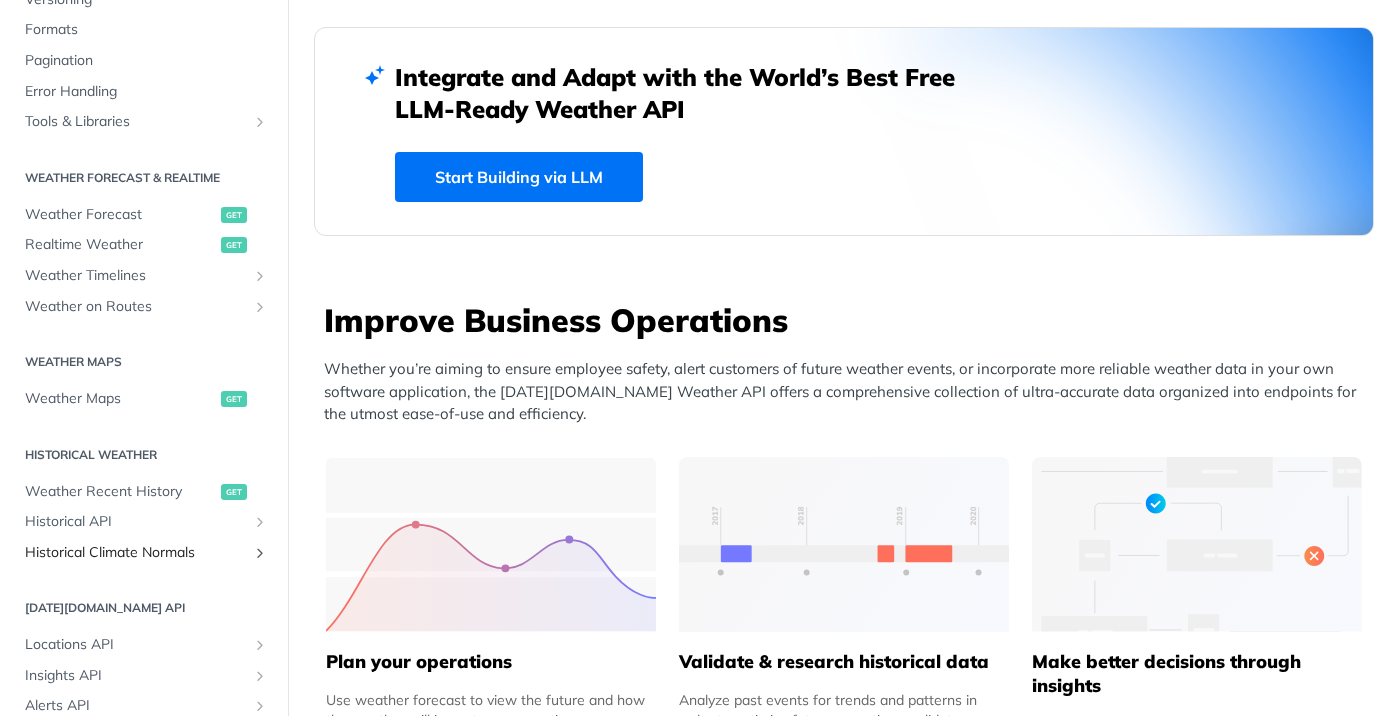 click on "Historical Climate Normals" at bounding box center (144, 553) 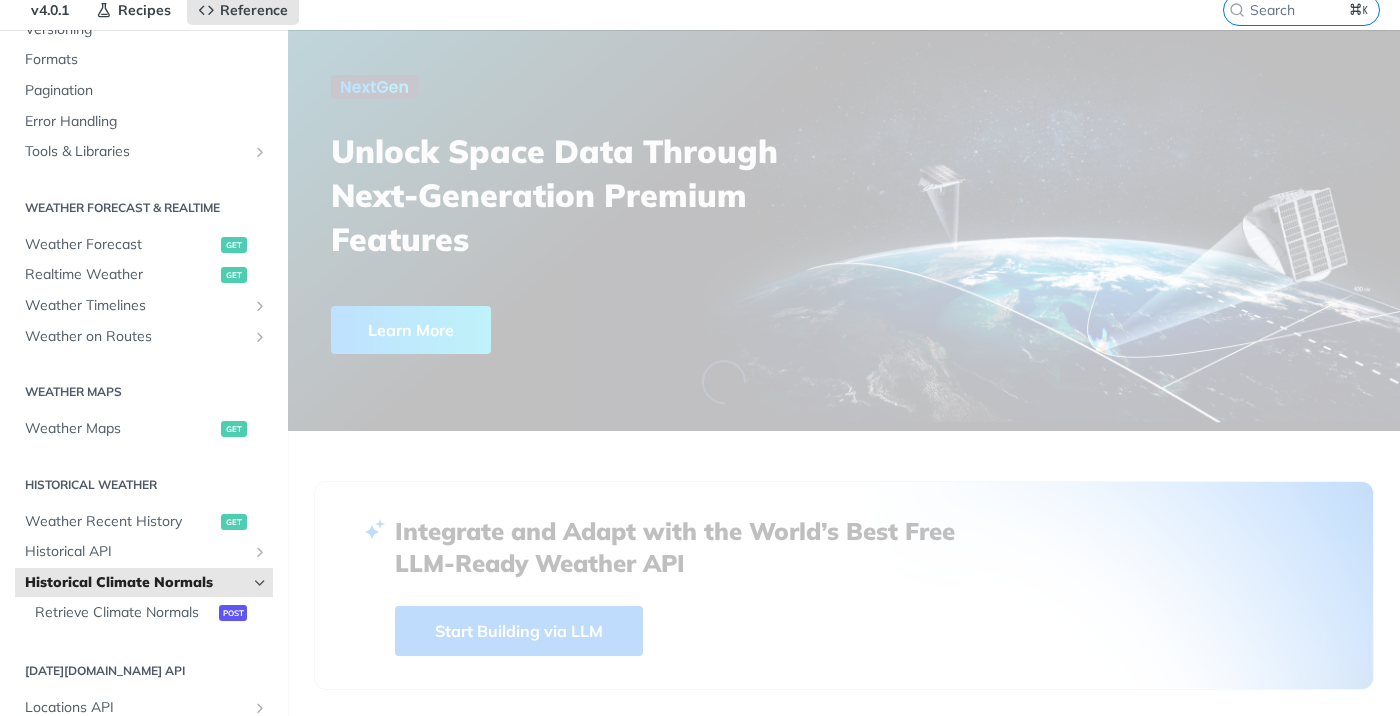 scroll 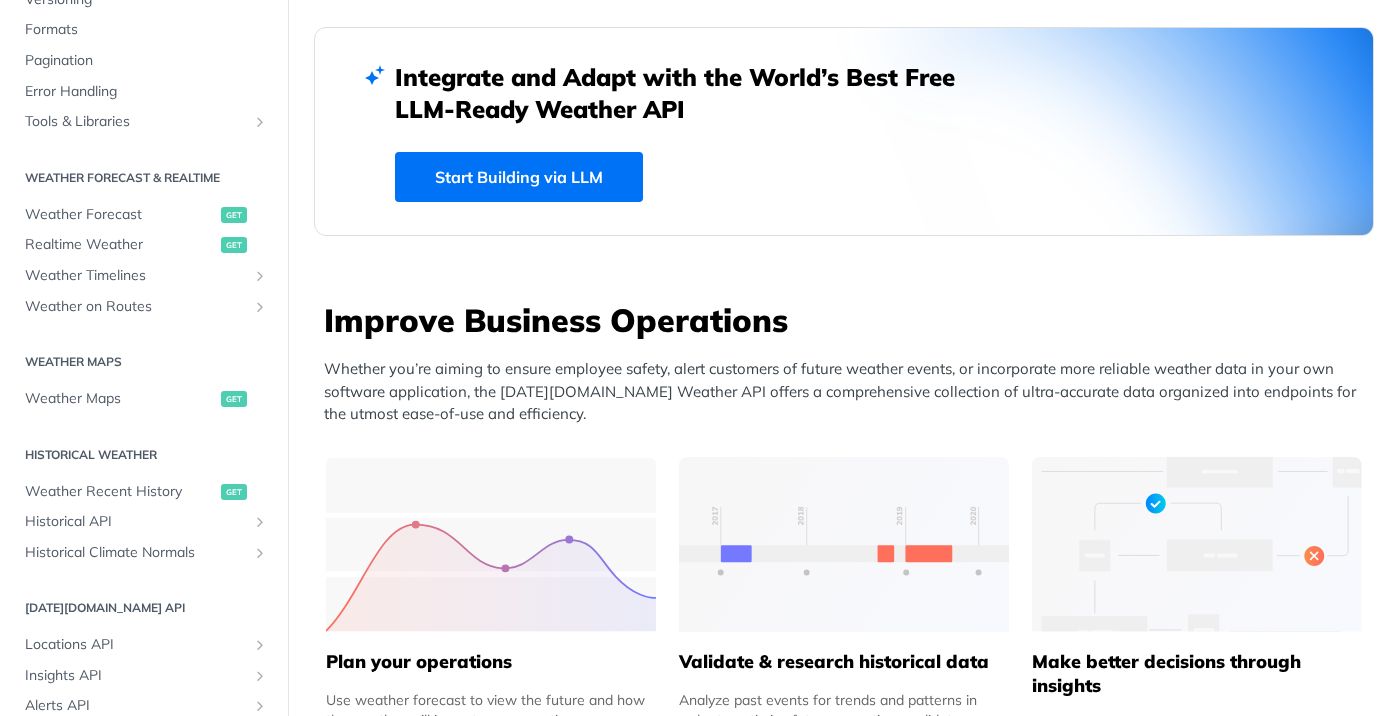 click on "Unlock Space Data Through   Next-Generation Premium Features
Learn More
Integrate and Adapt with the World’s Best Free LLM-Ready Weather API
Start Building via LLM
Improve Business Operations
Whether you’re aiming to ensure employee safety, alert customers of future weather events, or incorporate more reliable weather data in your own software application, the [DATE][DOMAIN_NAME] Weather API offers a comprehensive collection of ultra-accurate data organized into endpoints for the utmost ease-of-use and efficiency.
Plan your operations" at bounding box center (844, 2190) 